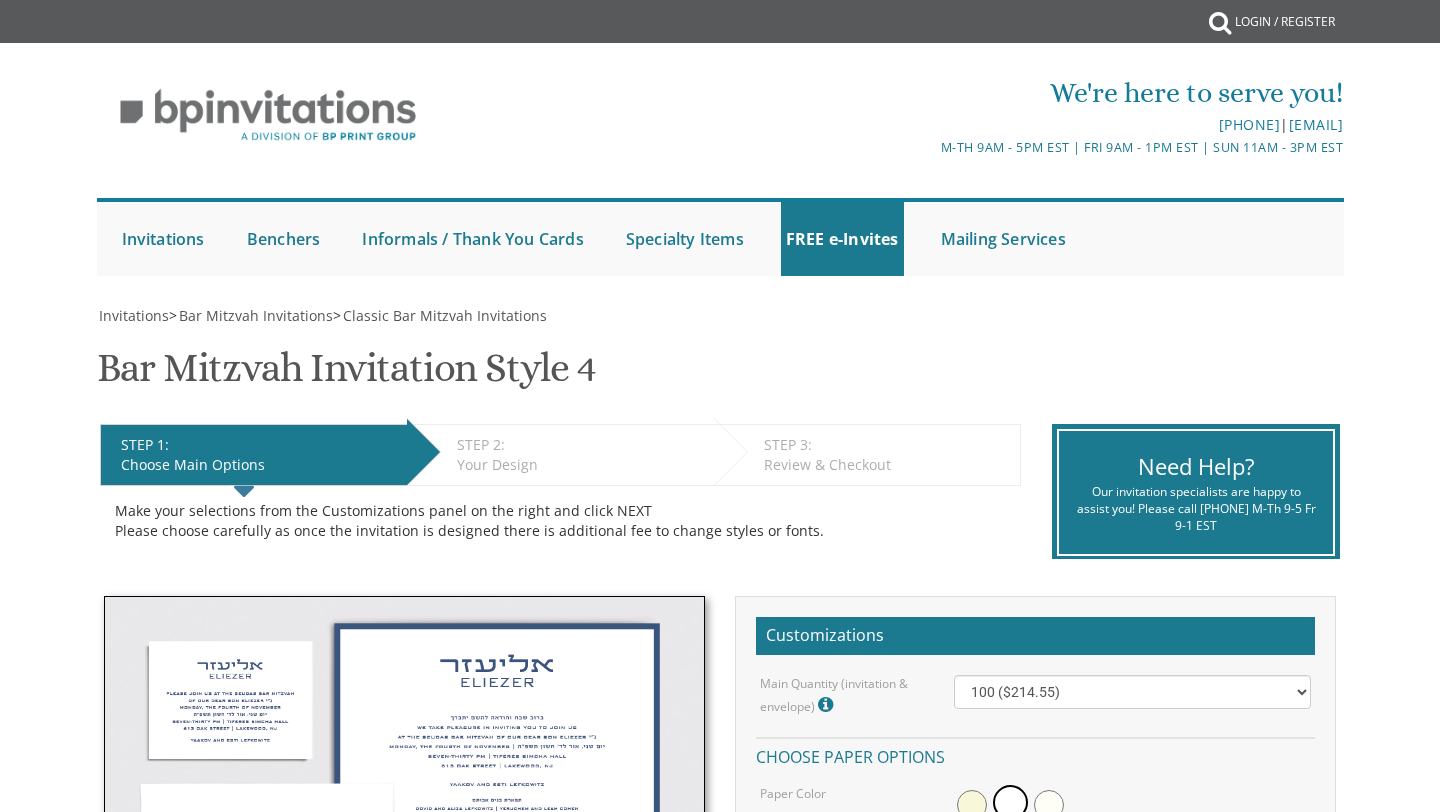 scroll, scrollTop: 0, scrollLeft: 0, axis: both 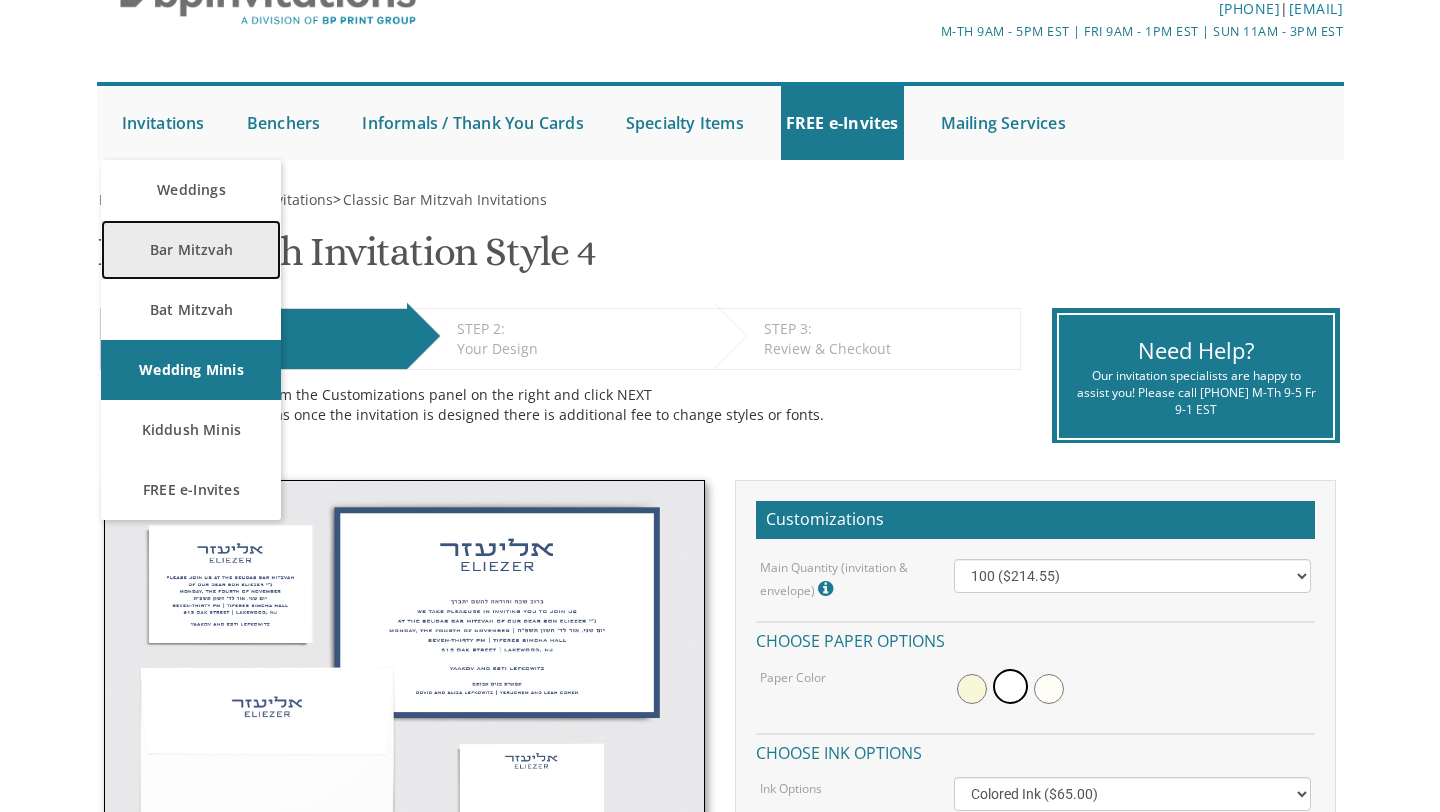 click on "Bar Mitzvah" at bounding box center (191, 250) 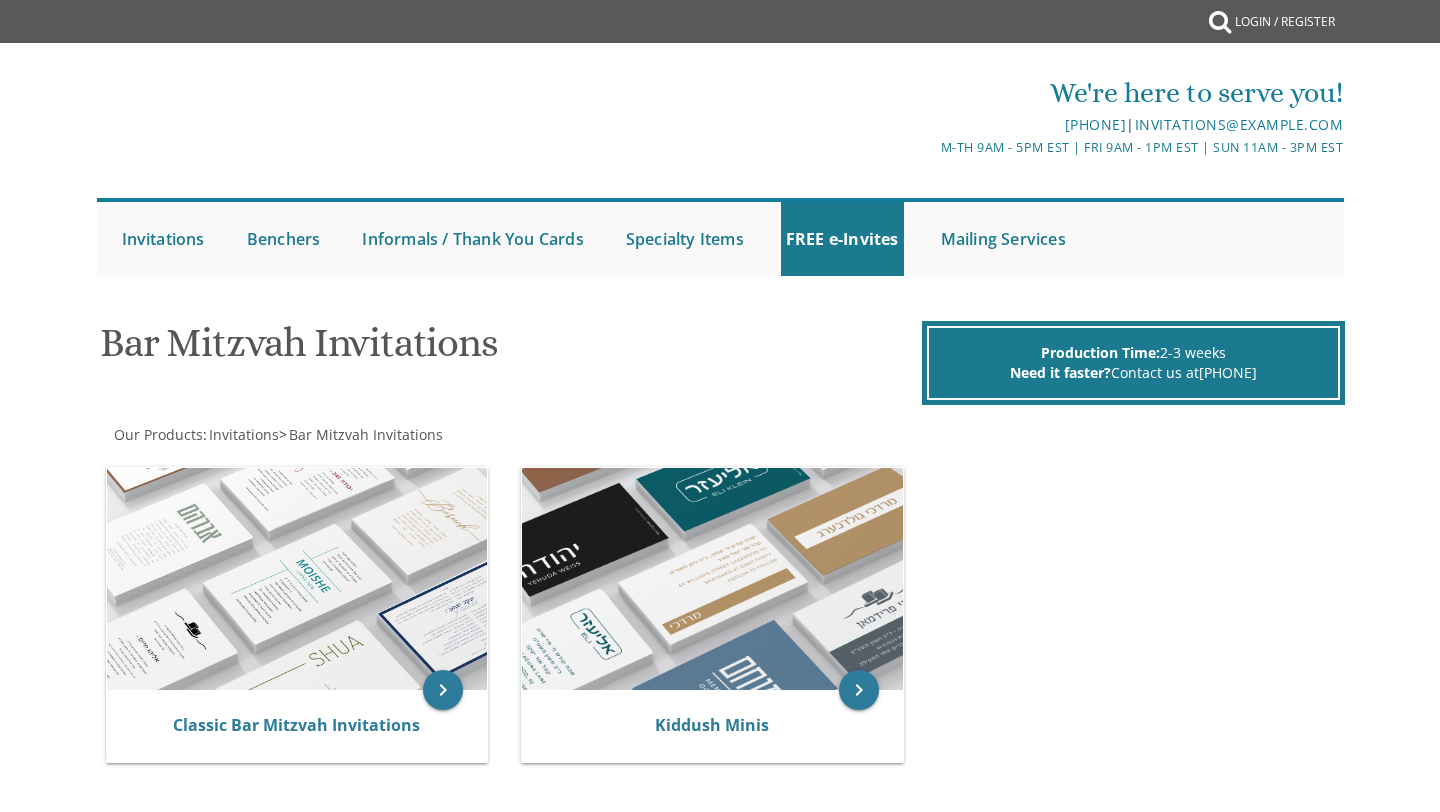 scroll, scrollTop: 0, scrollLeft: 0, axis: both 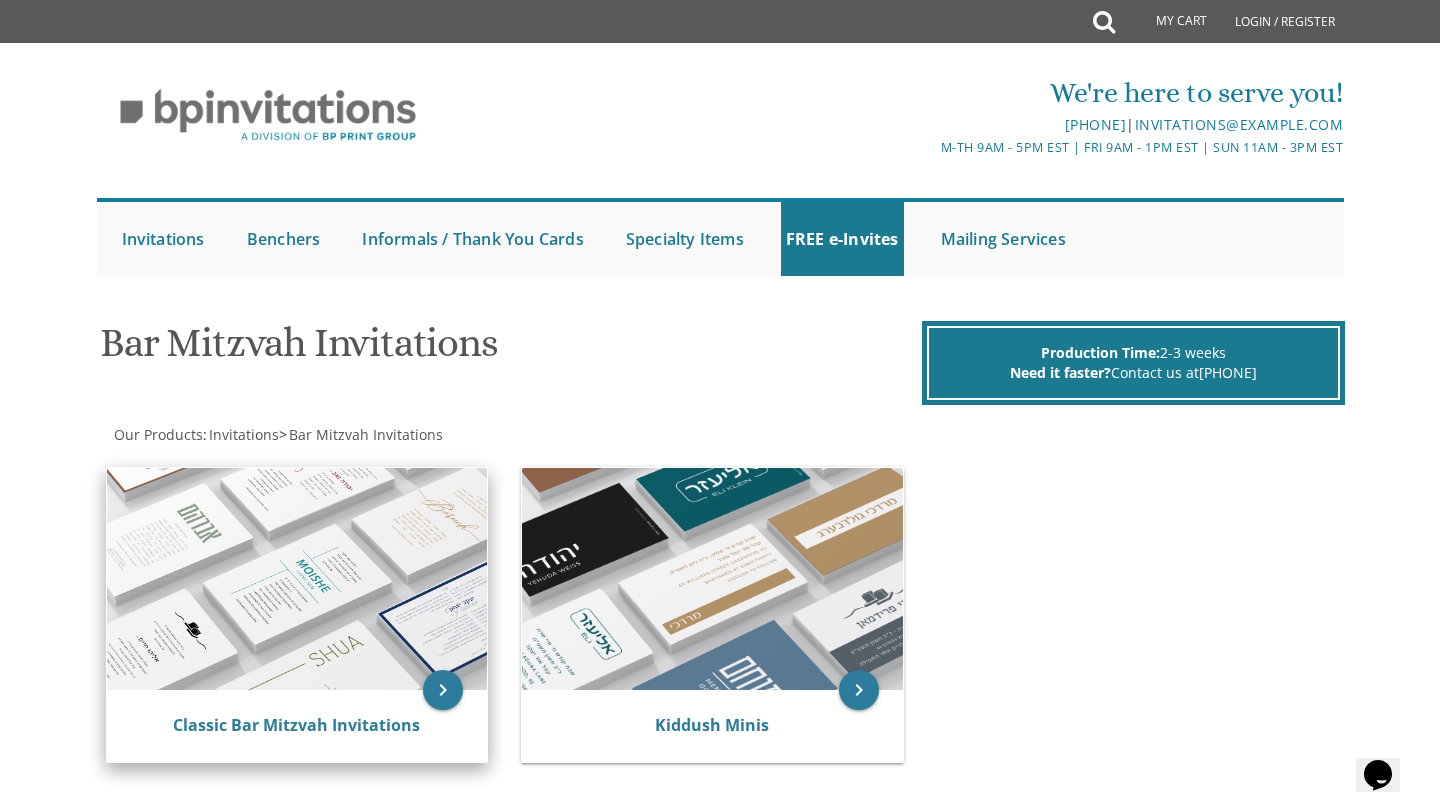 click at bounding box center (297, 579) 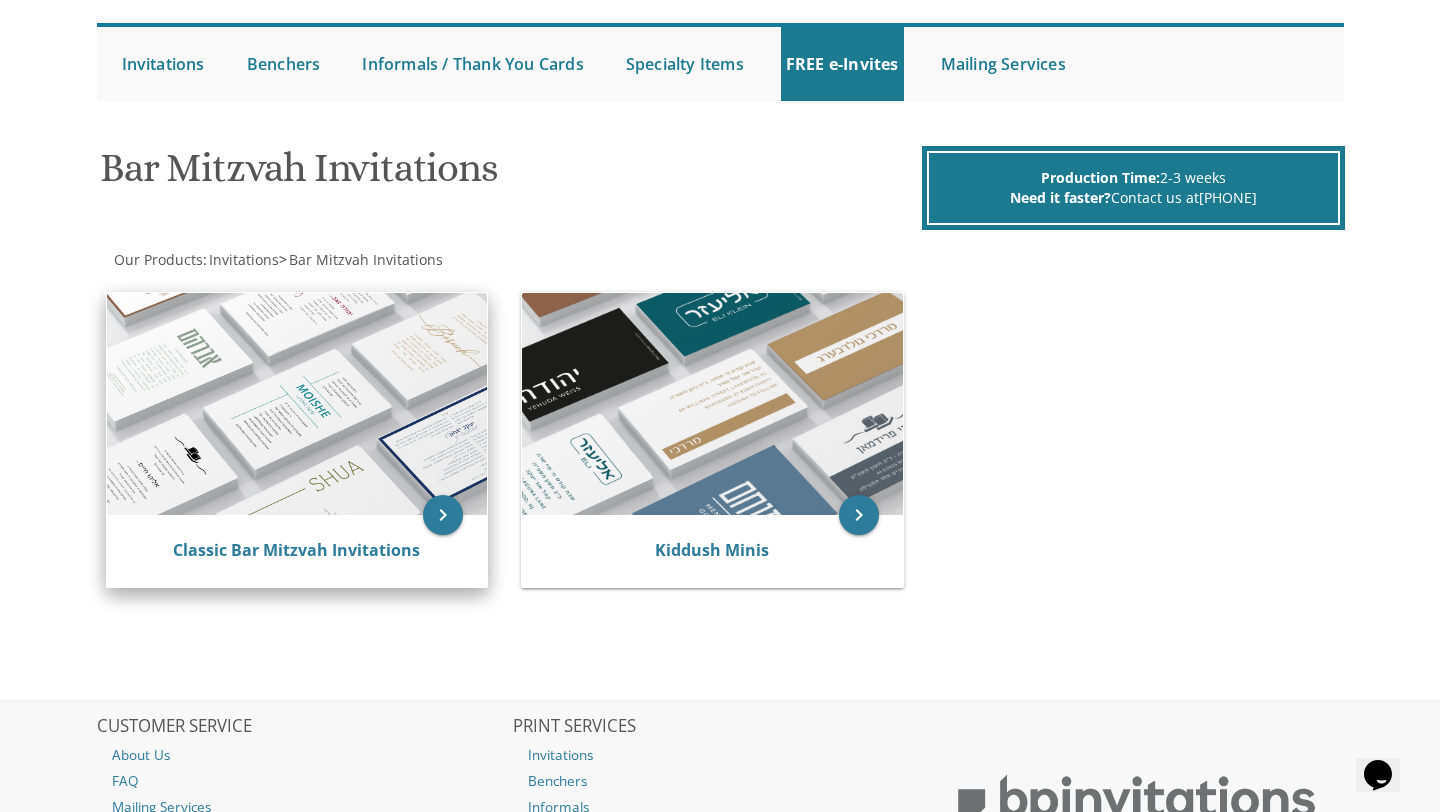 scroll, scrollTop: 374, scrollLeft: 0, axis: vertical 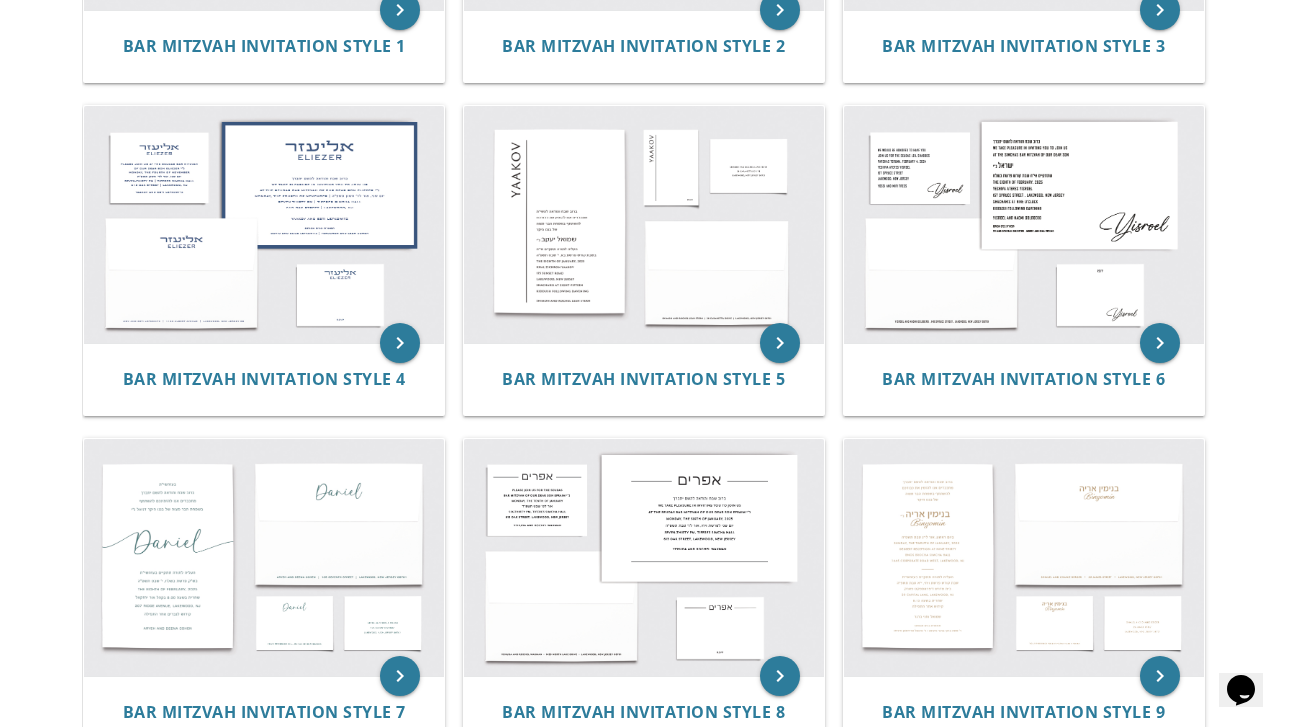 click on "keyboard_arrow_right
Bar Mitzvah Invitation Style 1
keyboard_arrow_right
Bar Mitzvah Invitation Style 2
keyboard_arrow_right
Bar Mitzvah Invitation Style 3
keyboard_arrow_right
Bar Mitzvah Invitation Style 4" at bounding box center [652, 1096] 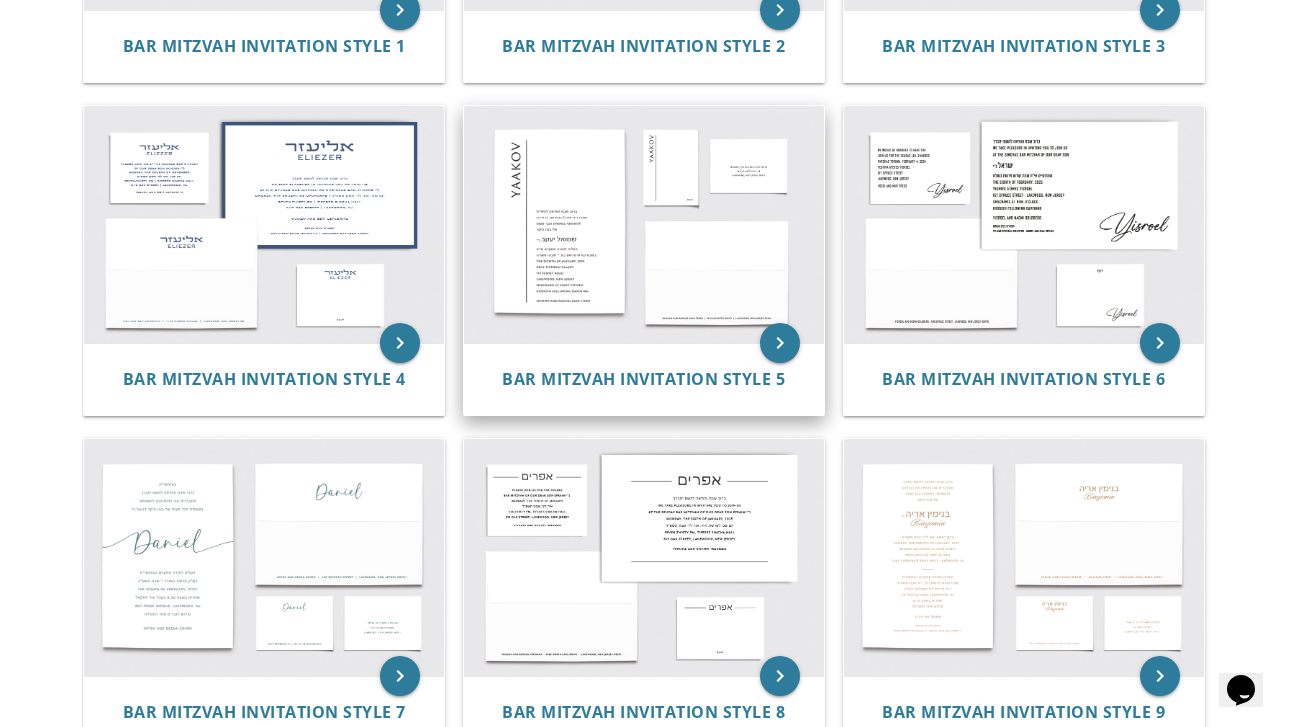 scroll, scrollTop: 657, scrollLeft: 0, axis: vertical 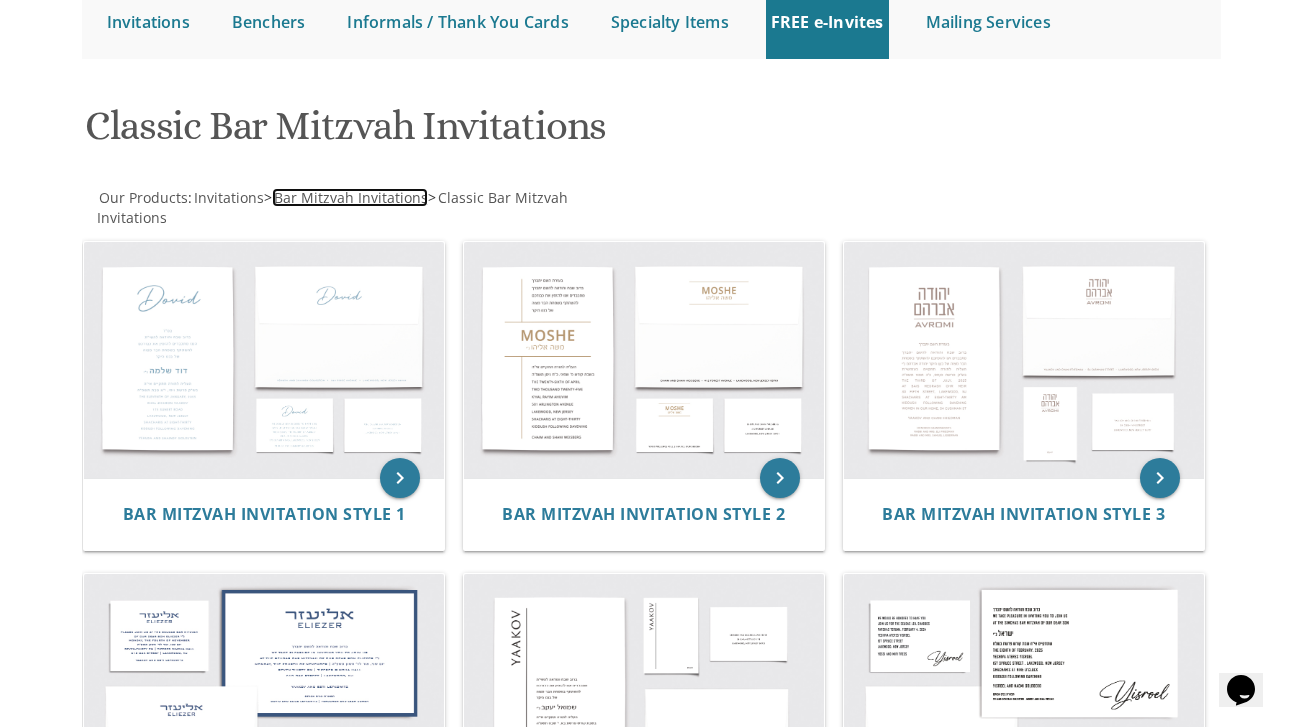 click on "Bar Mitzvah Invitations" at bounding box center (351, 197) 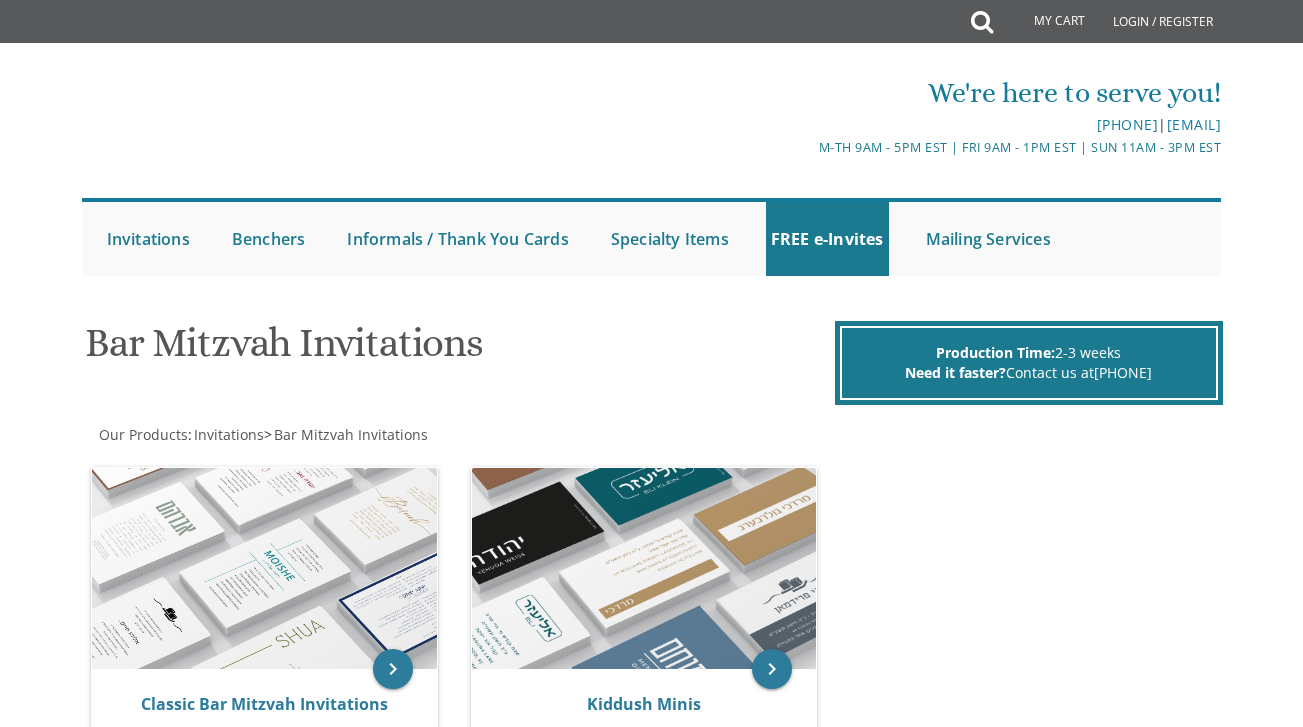 scroll, scrollTop: 0, scrollLeft: 0, axis: both 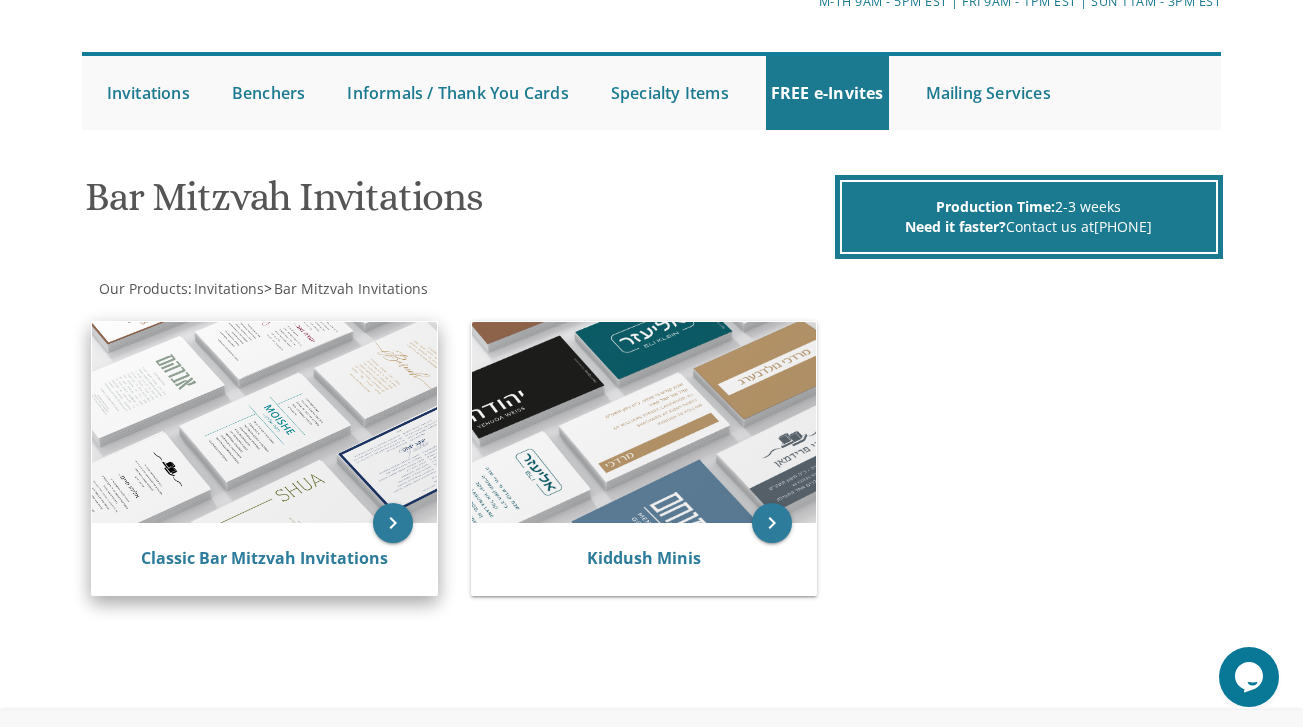 click at bounding box center [264, 422] 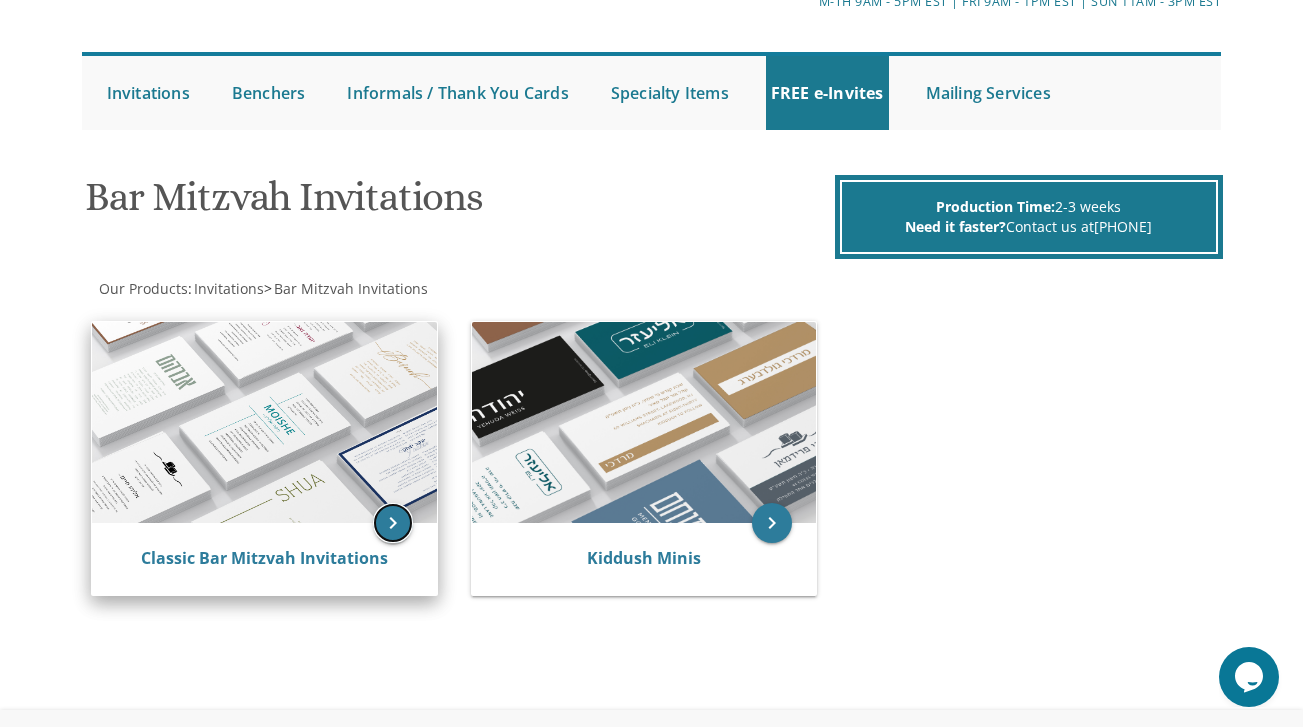 click on "keyboard_arrow_right" at bounding box center (393, 523) 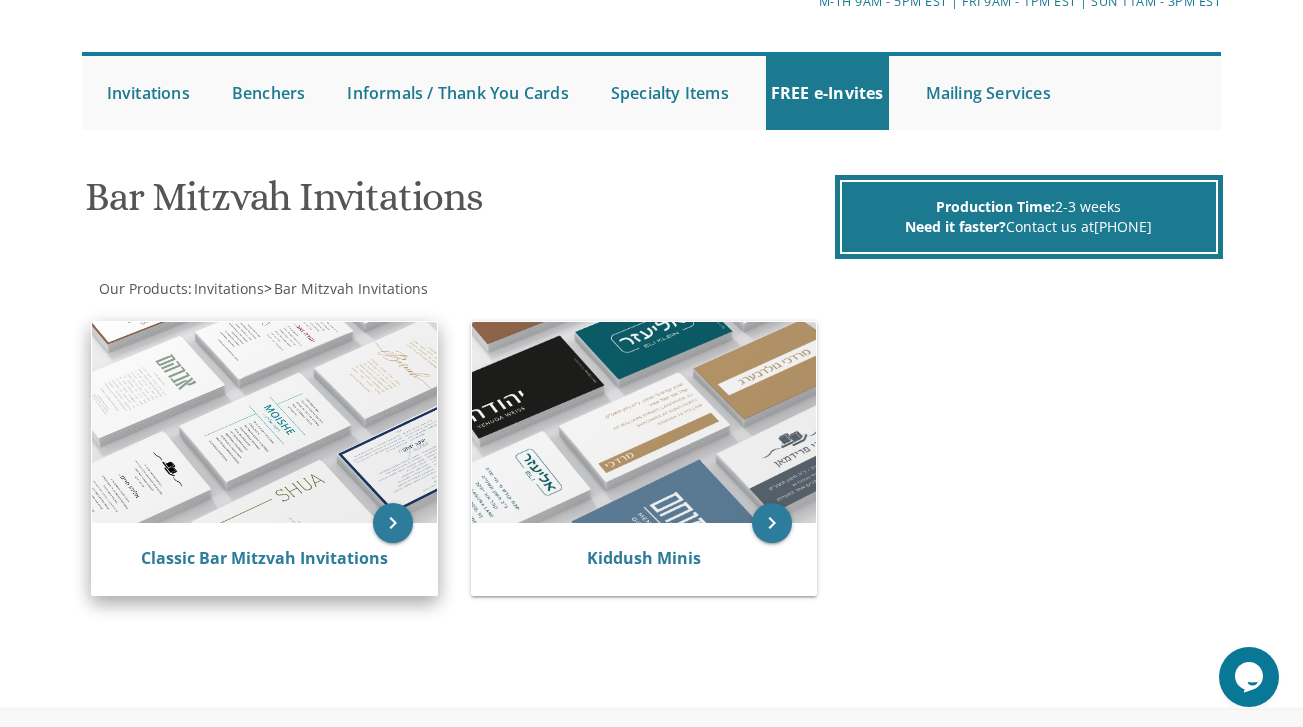 click at bounding box center (264, 422) 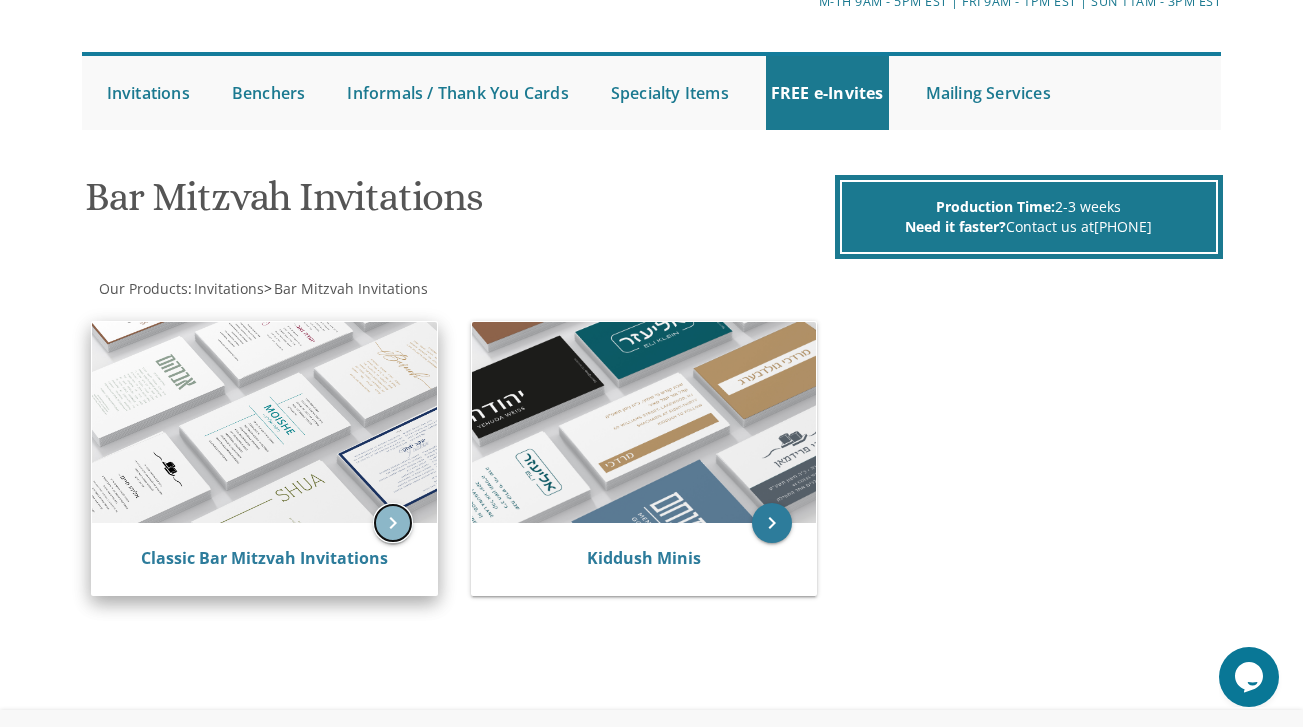 click on "keyboard_arrow_right" at bounding box center (393, 523) 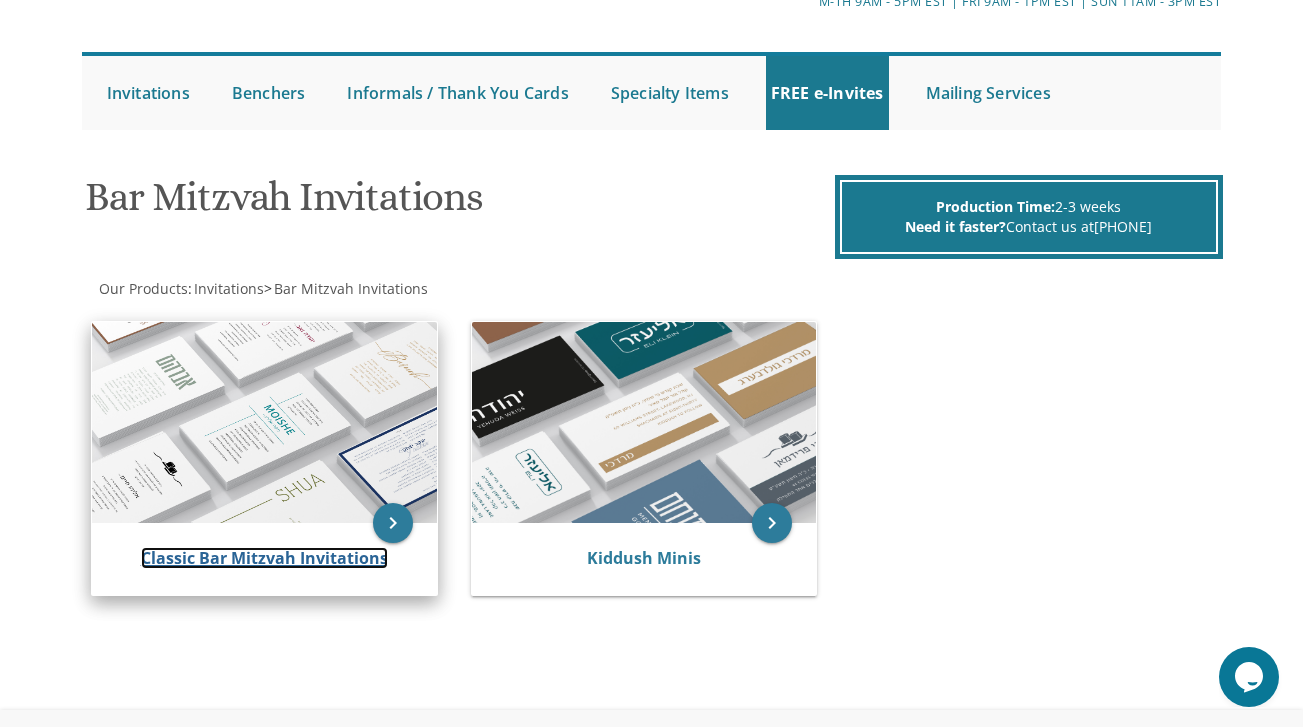 click on "Classic Bar Mitzvah Invitations" at bounding box center (264, 558) 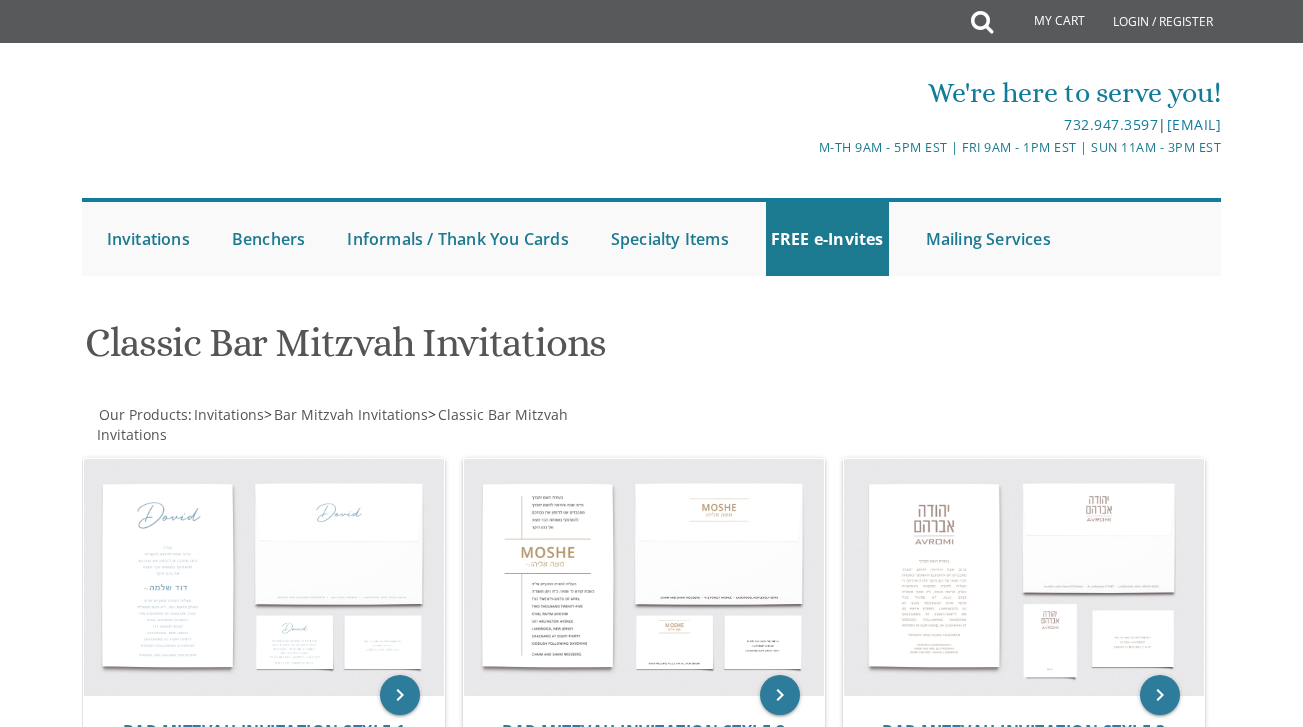 scroll, scrollTop: 0, scrollLeft: 0, axis: both 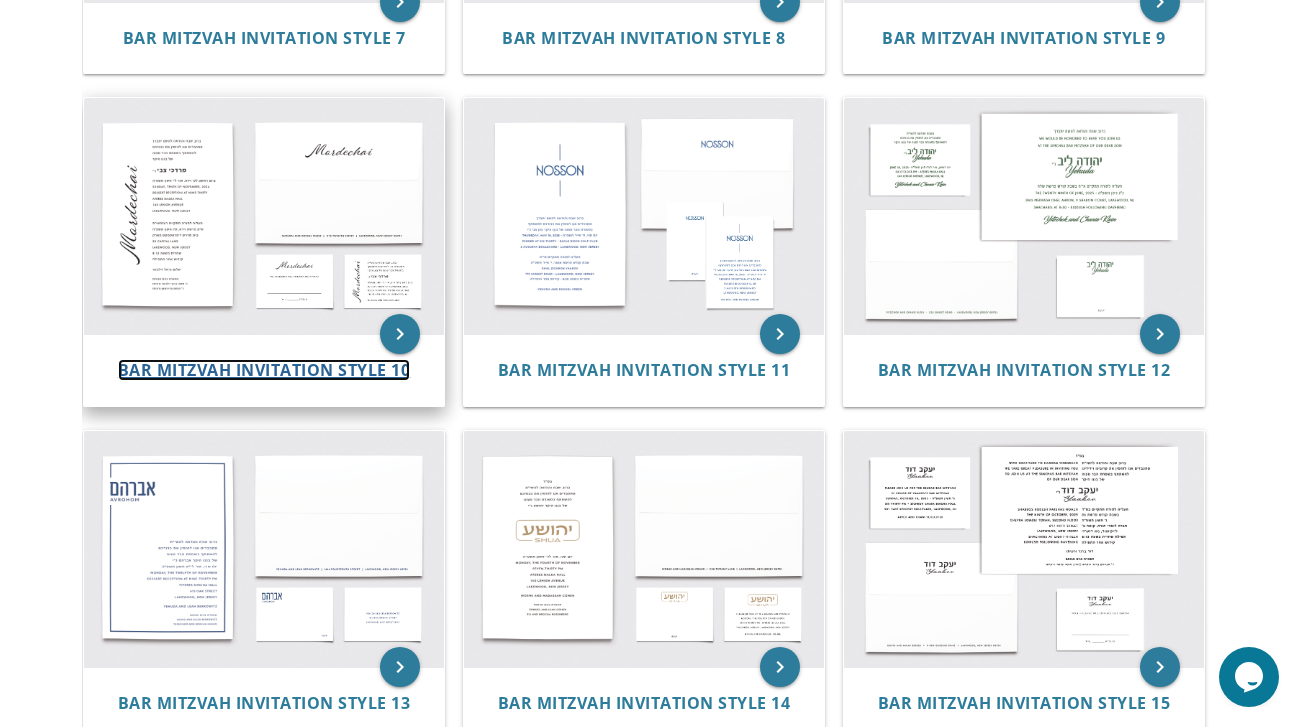 click on "Bar Mitzvah Invitation Style 10" at bounding box center [264, 370] 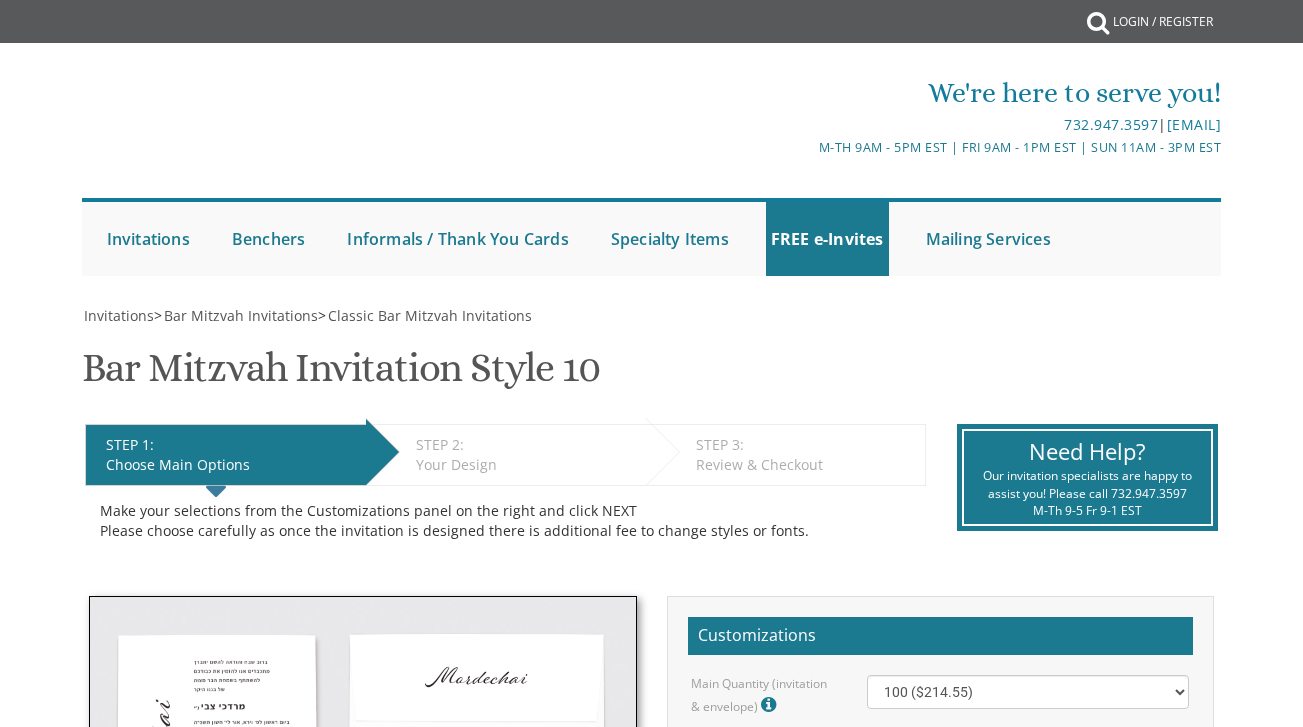 scroll, scrollTop: 0, scrollLeft: 0, axis: both 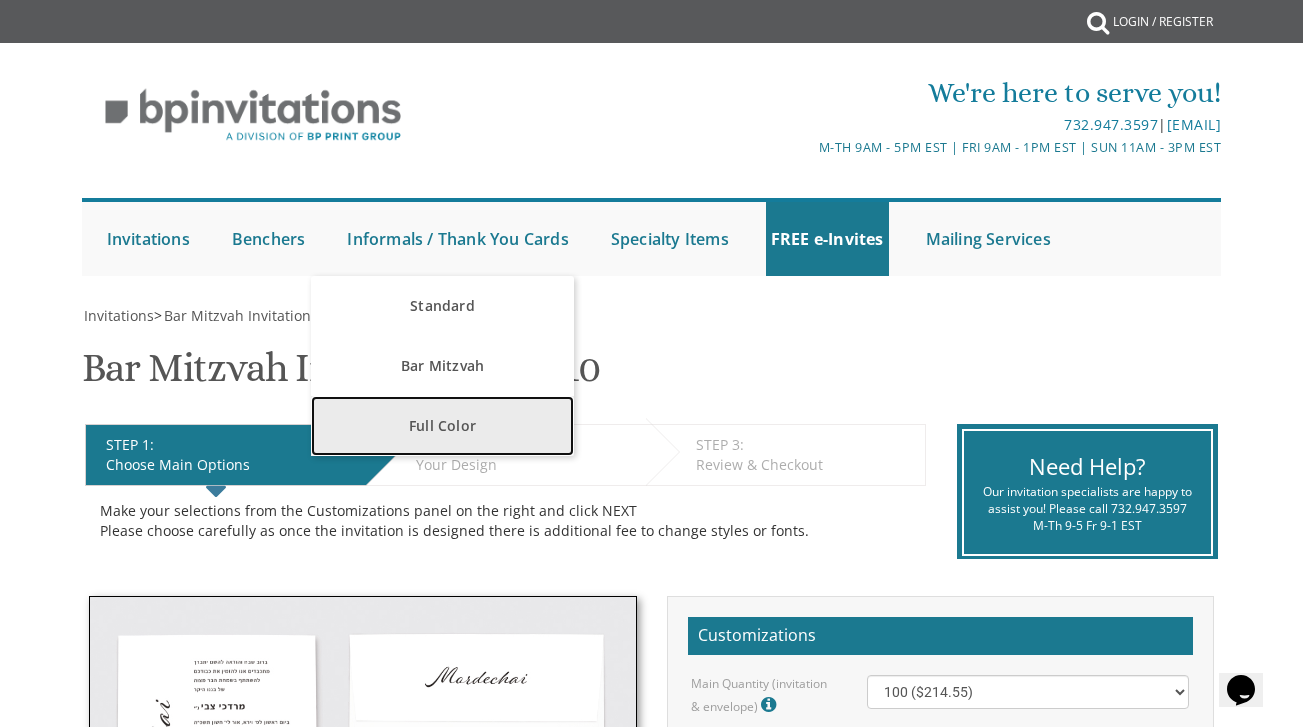 click on "Full Color" at bounding box center (442, 426) 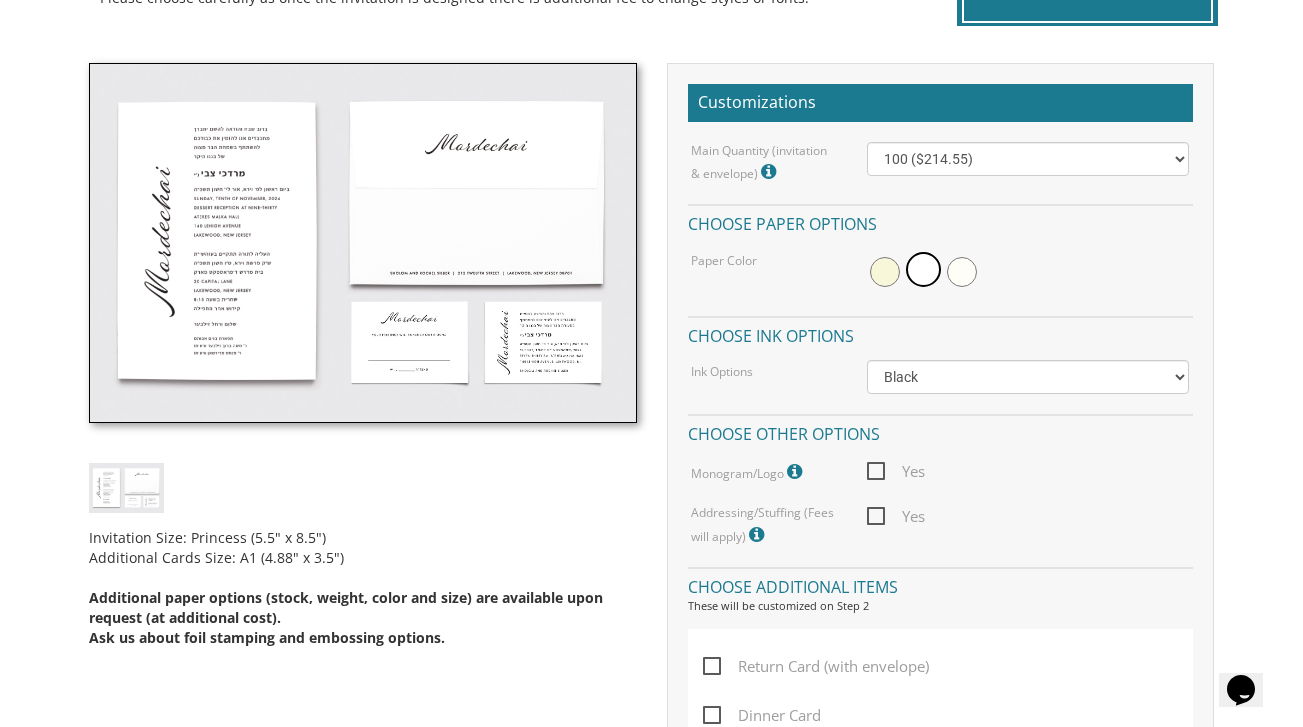 scroll, scrollTop: 539, scrollLeft: 0, axis: vertical 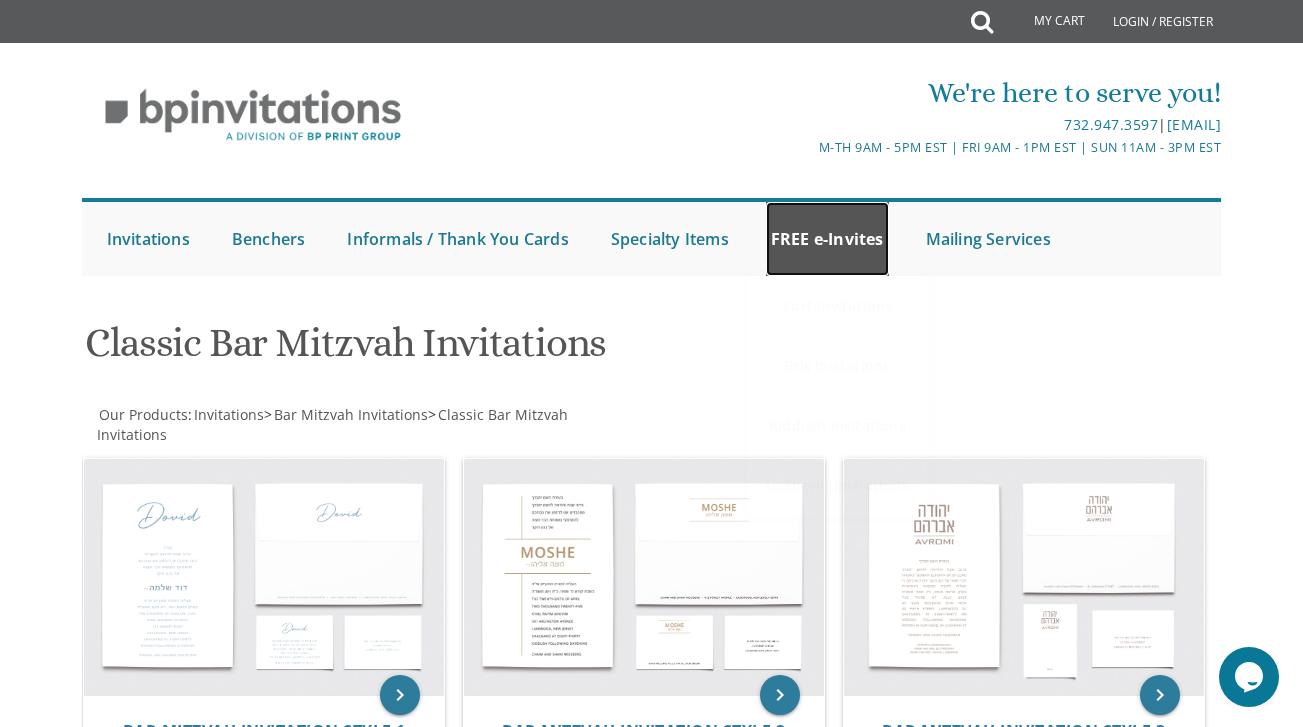 click on "FREE e-Invites" at bounding box center (827, 239) 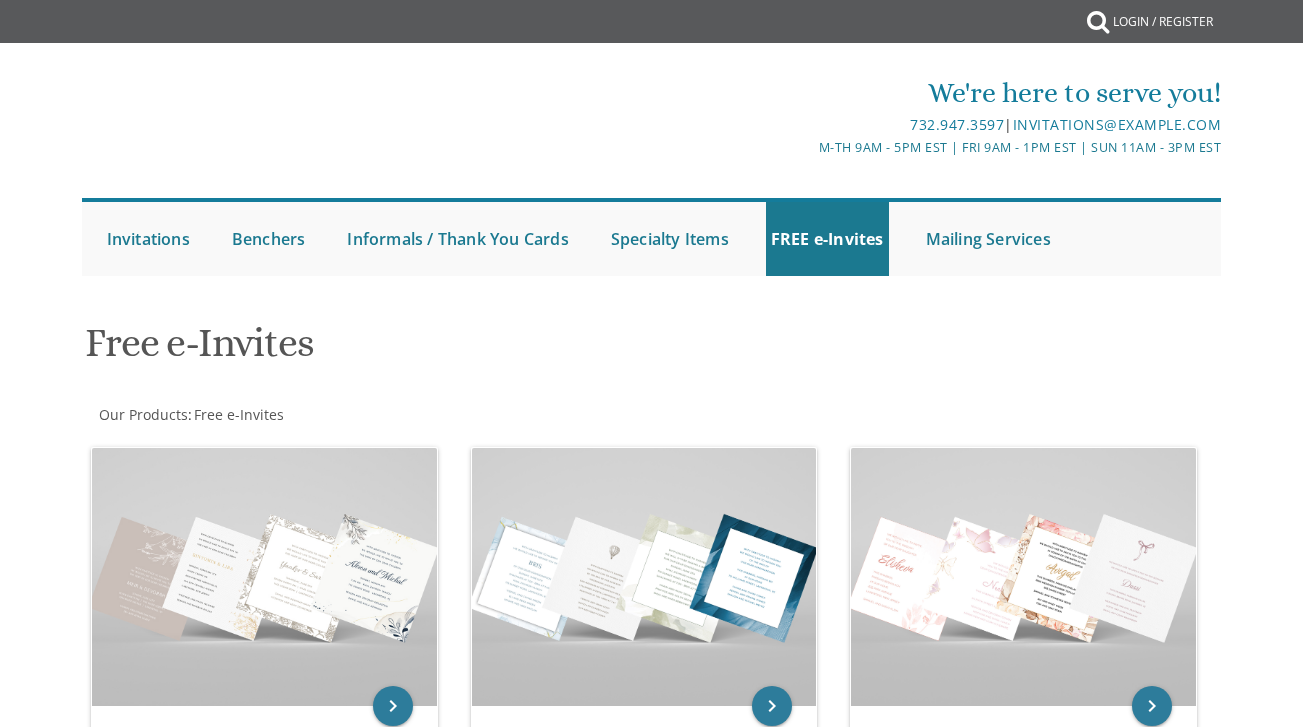 scroll, scrollTop: 0, scrollLeft: 0, axis: both 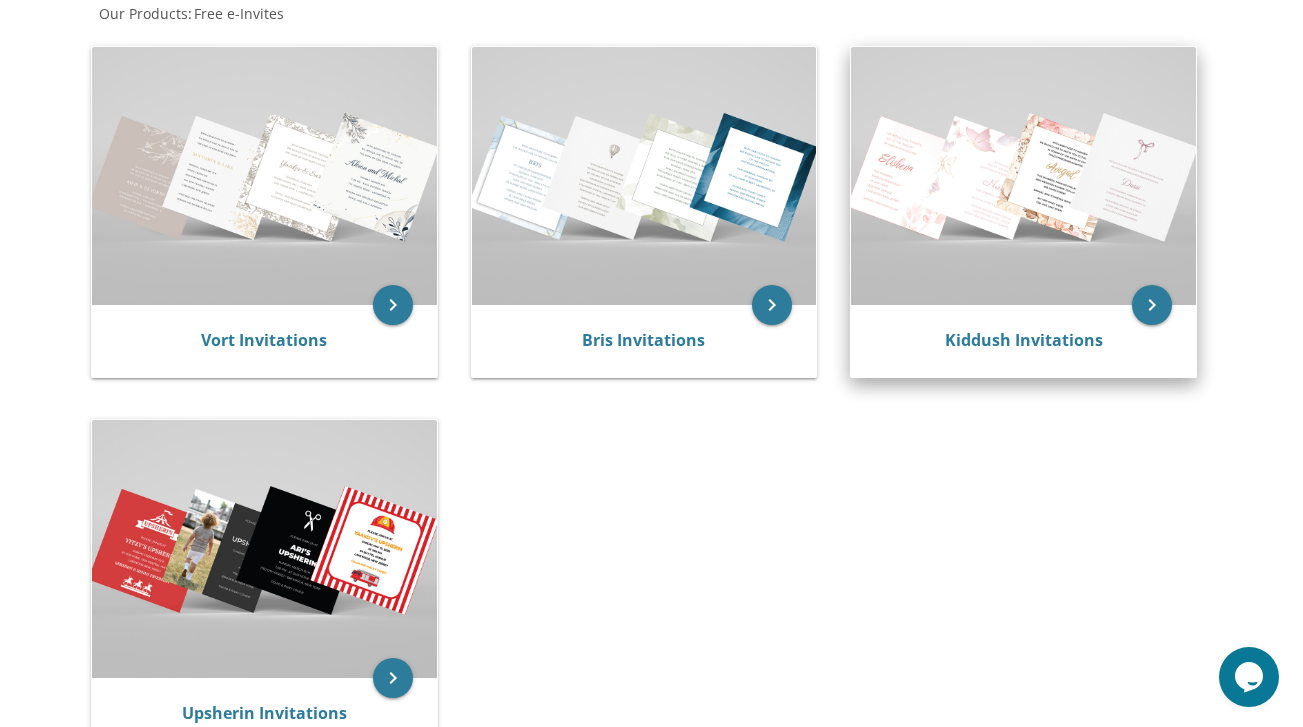 click at bounding box center [1023, 176] 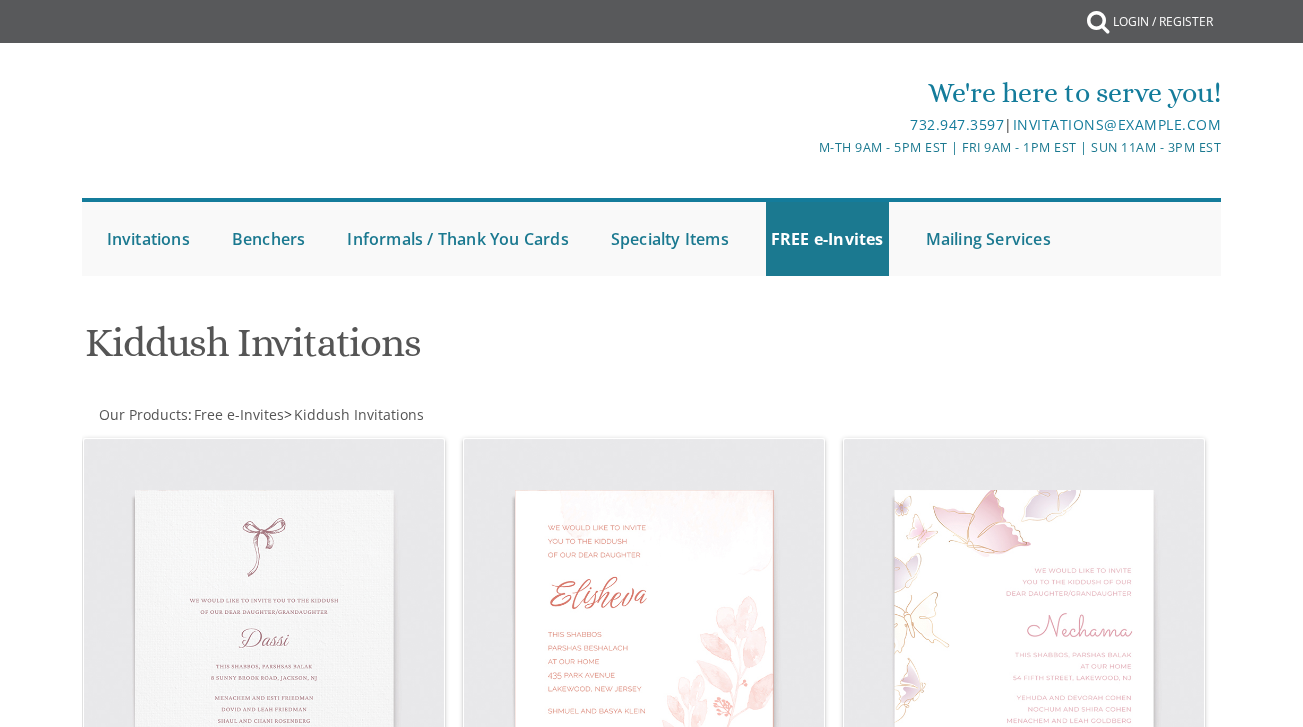 scroll, scrollTop: 0, scrollLeft: 0, axis: both 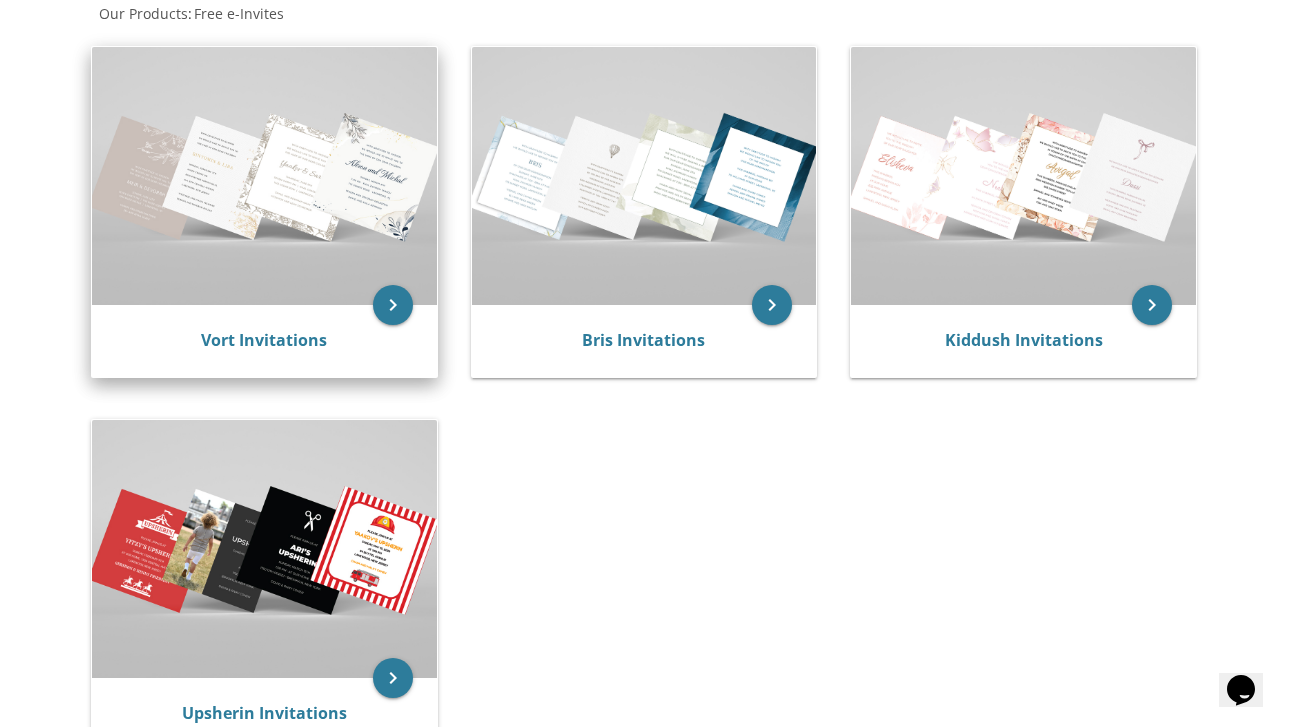 click at bounding box center (264, 176) 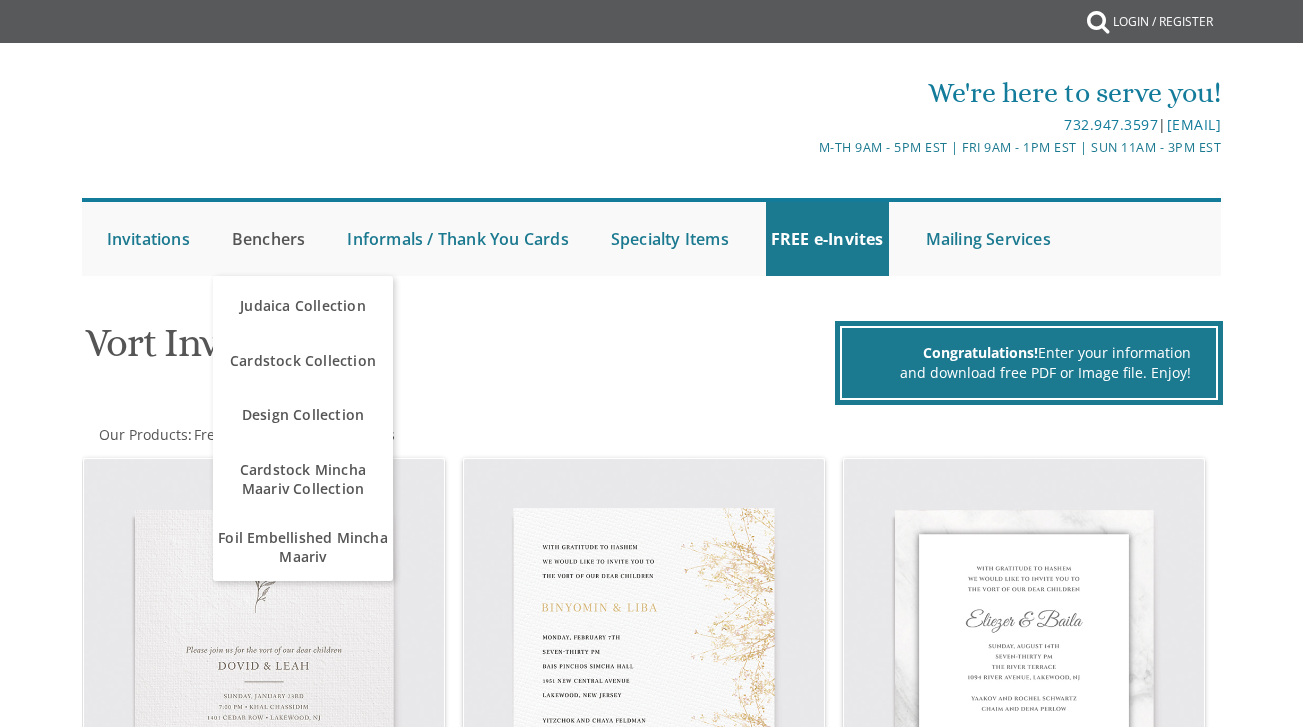 scroll, scrollTop: 0, scrollLeft: 0, axis: both 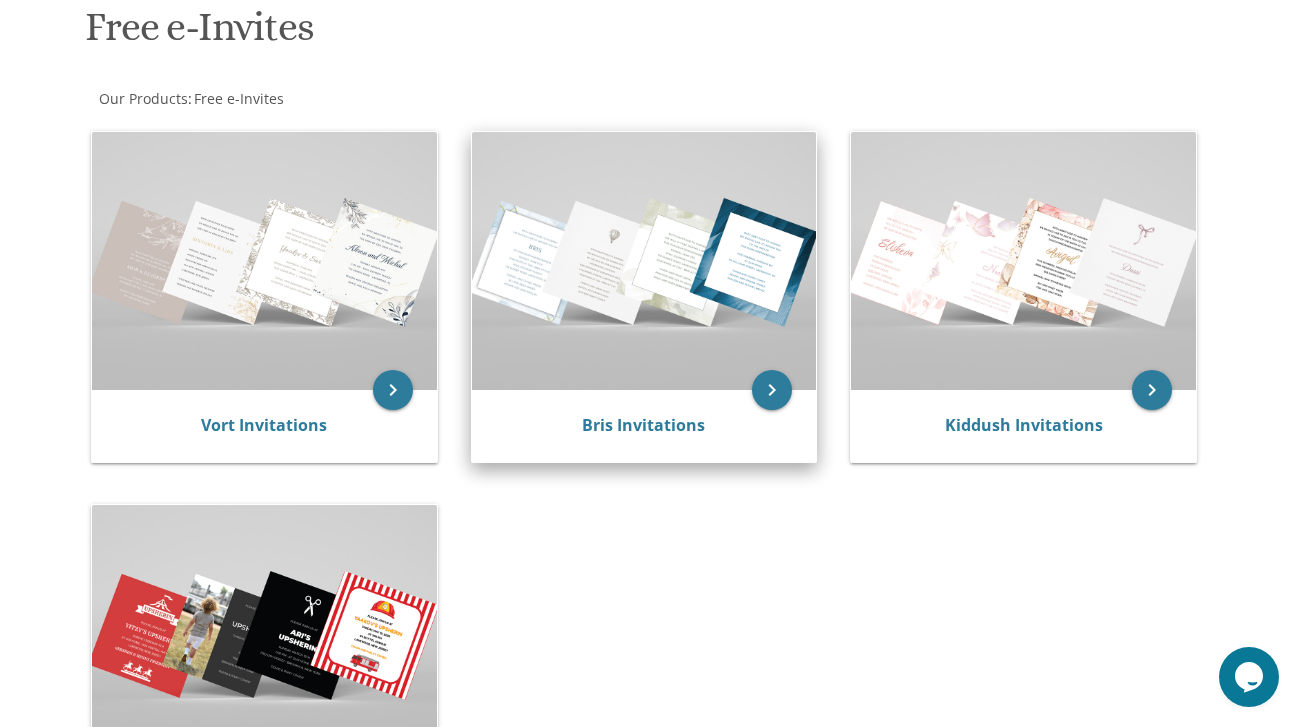 click on "Bris Invitations" at bounding box center [644, 426] 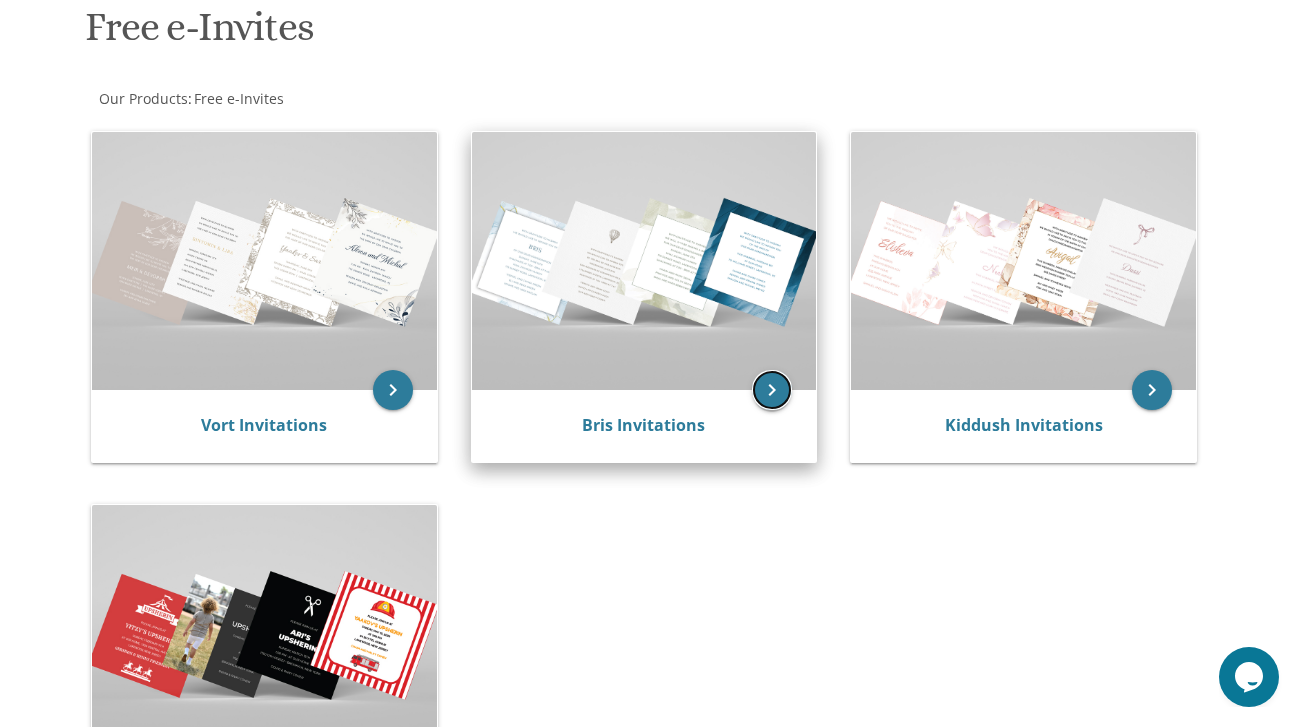 click on "keyboard_arrow_right" at bounding box center [772, 390] 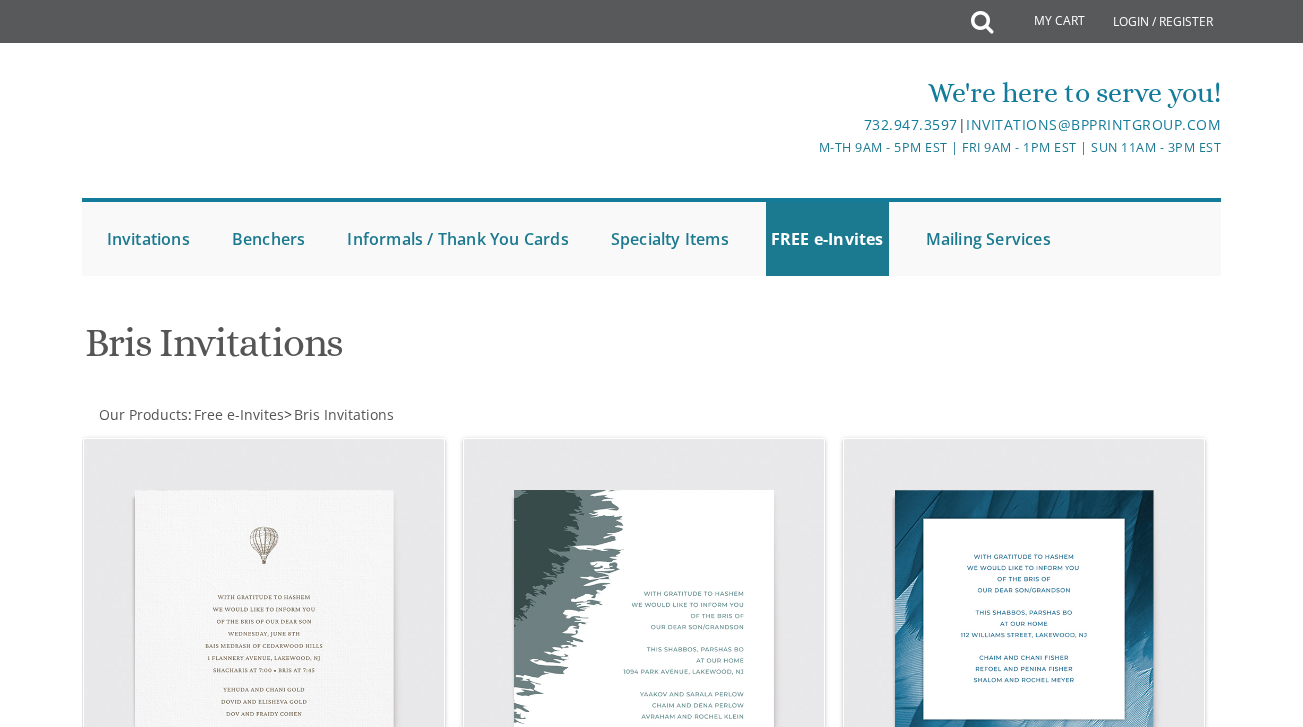 scroll, scrollTop: 0, scrollLeft: 0, axis: both 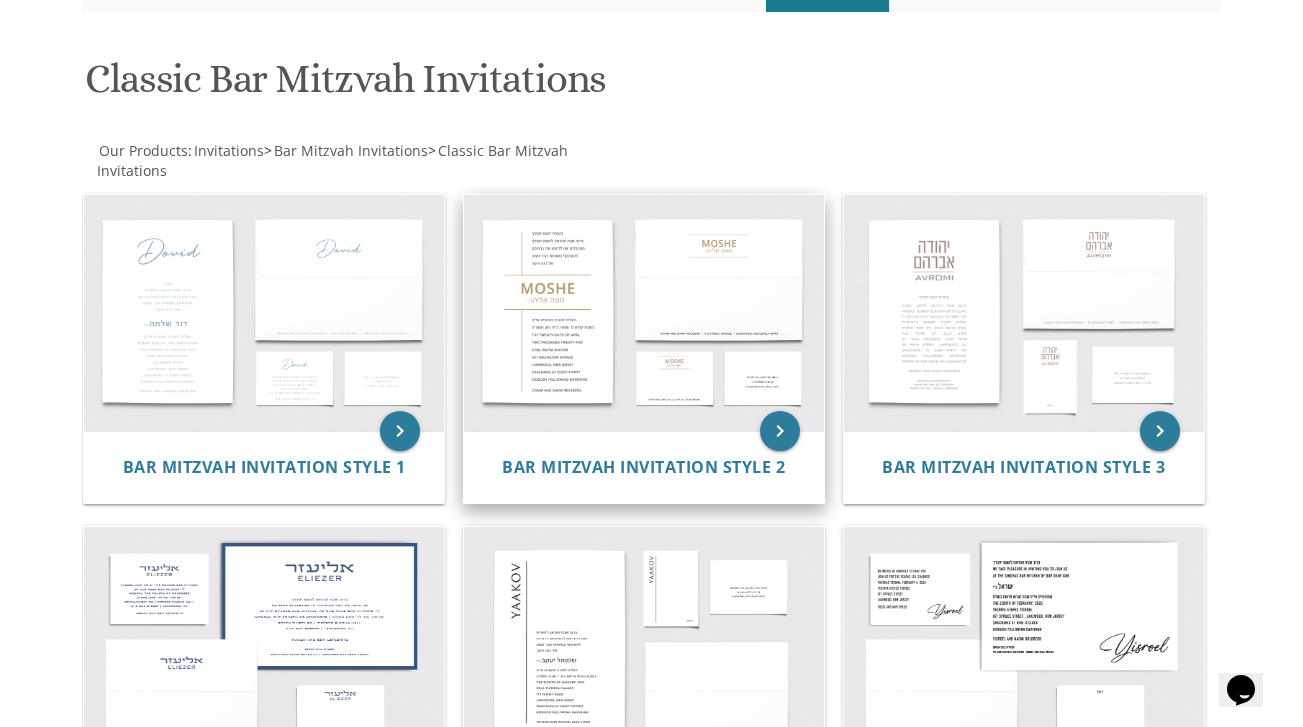 click at bounding box center [644, 313] 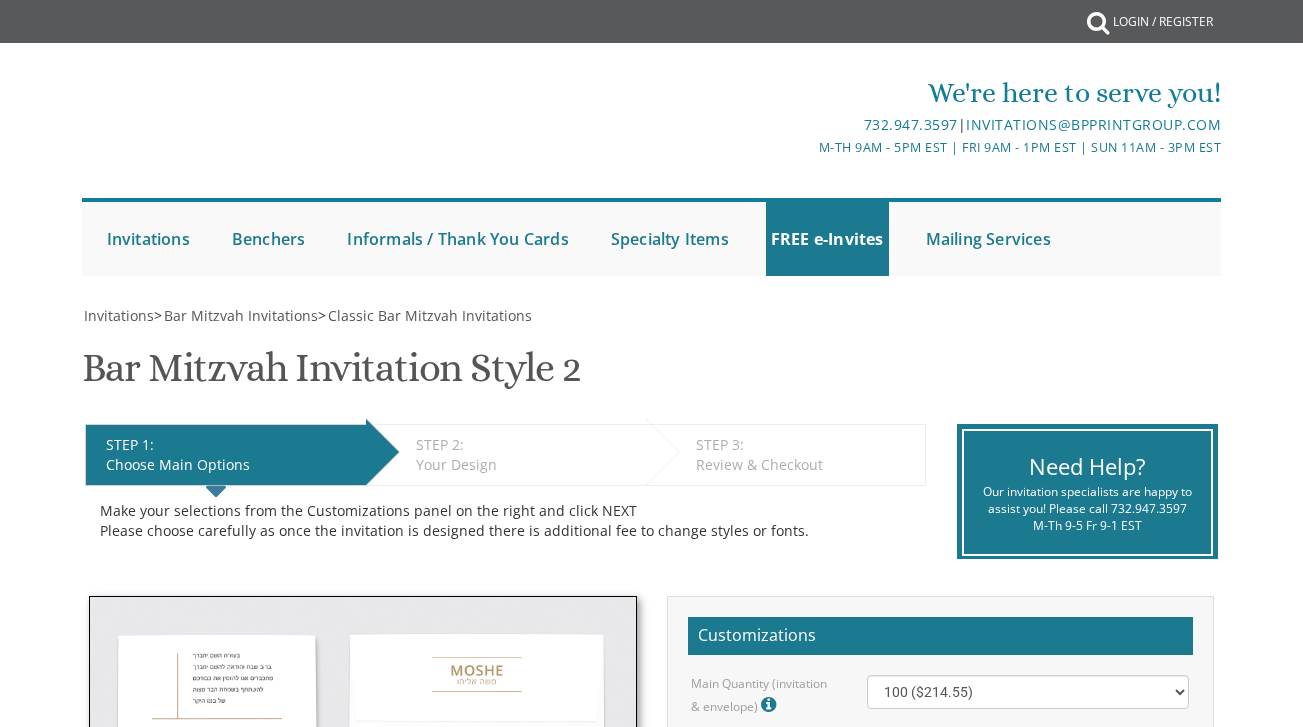 scroll, scrollTop: 0, scrollLeft: 0, axis: both 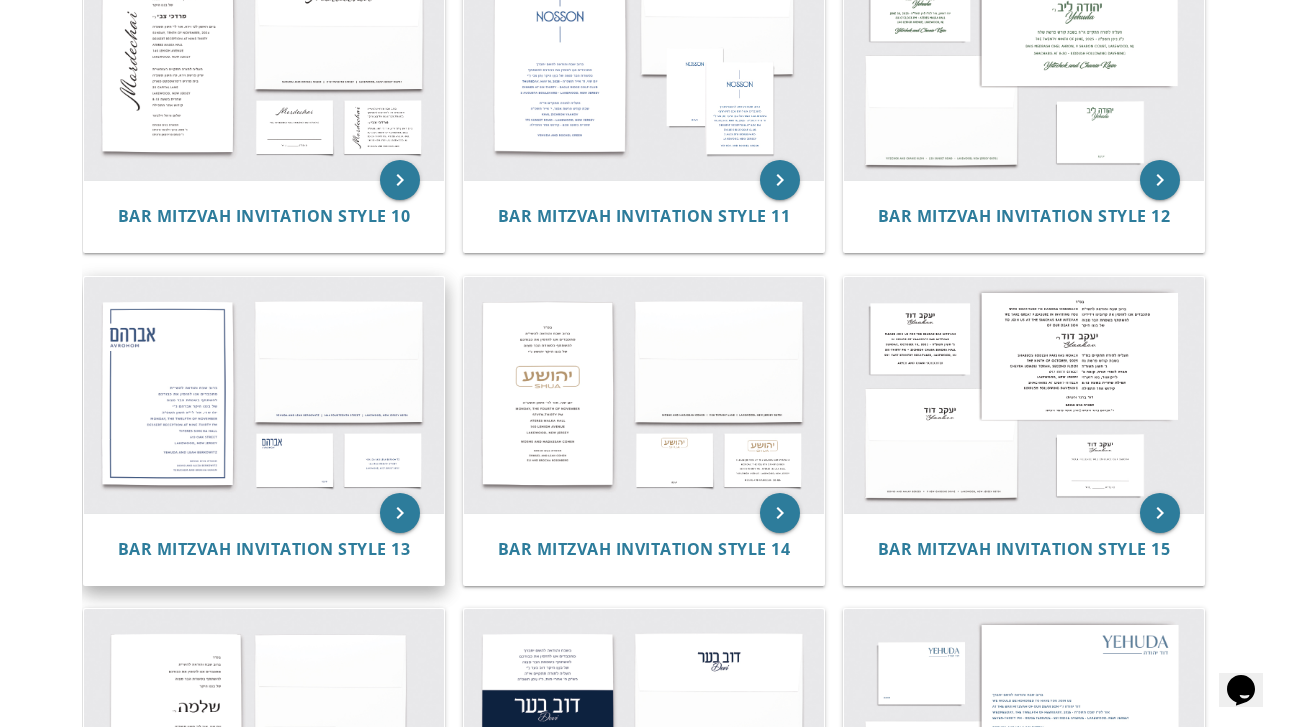 click at bounding box center (264, 395) 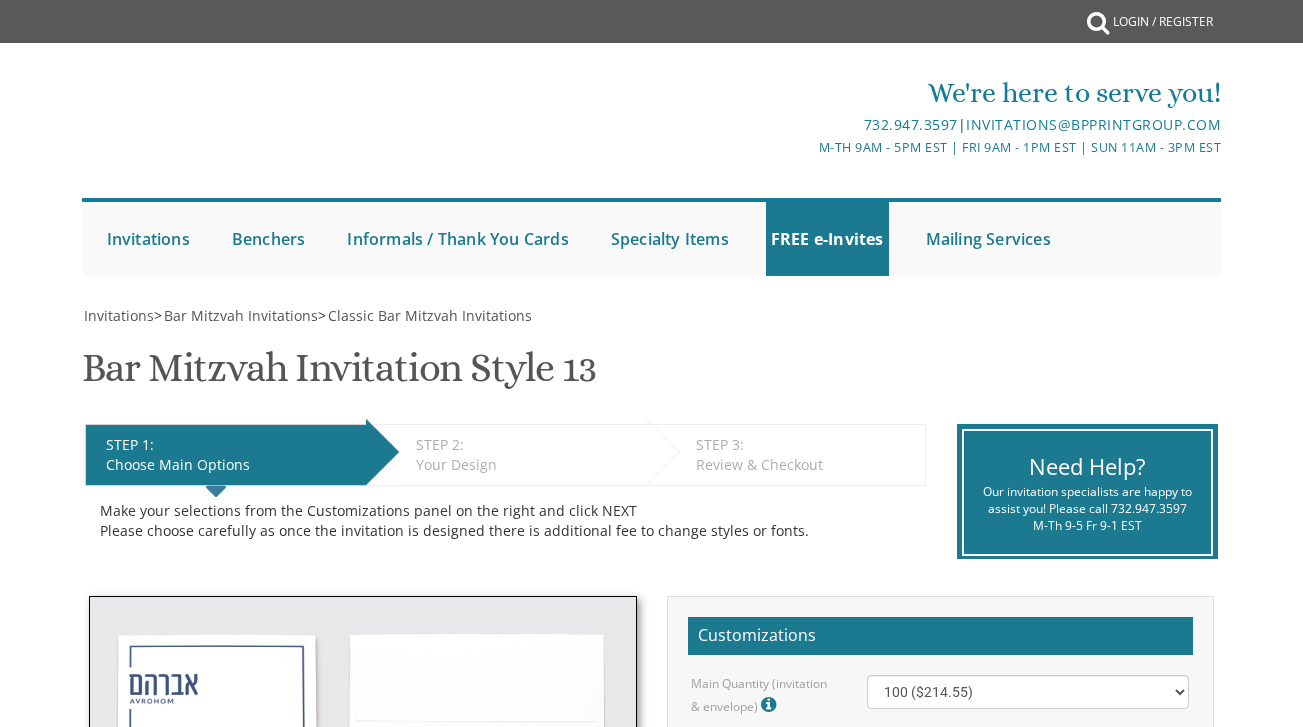 scroll, scrollTop: 0, scrollLeft: 0, axis: both 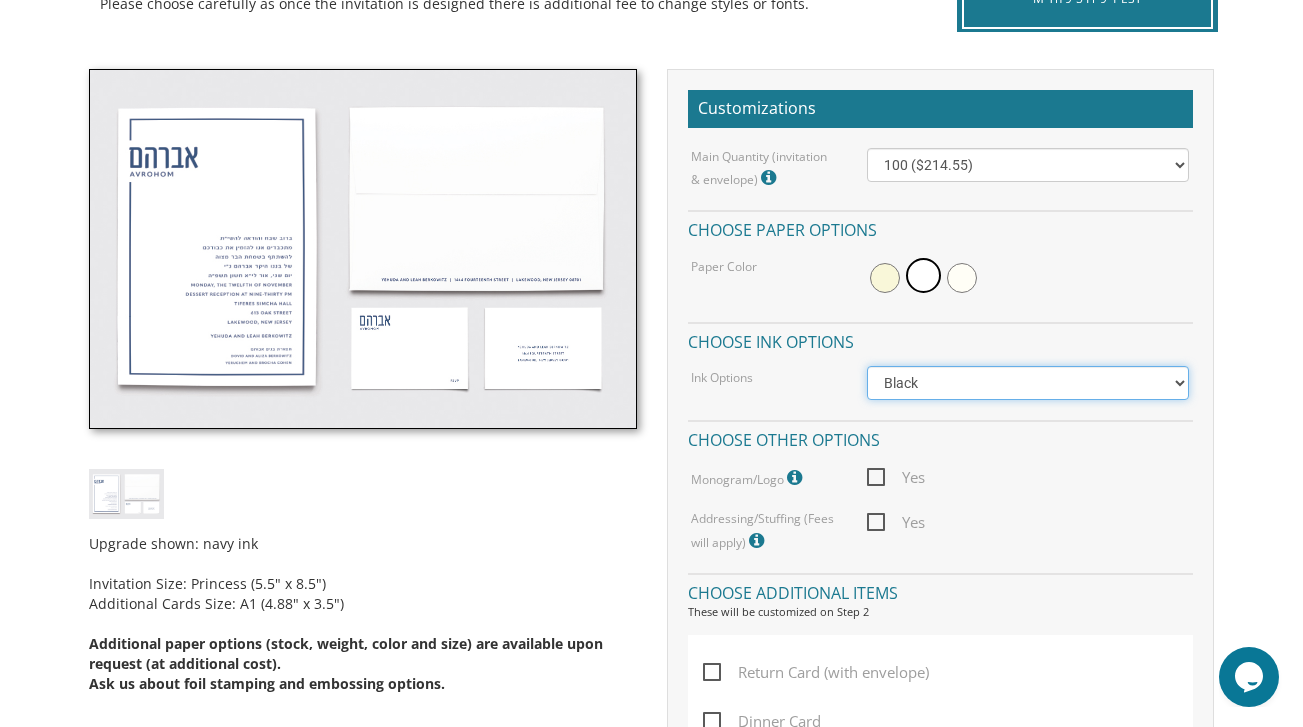 click on "Black Colored Ink ($65.00) Black + One Color ($100.00) Two Colors ($137.95)" at bounding box center (1028, 383) 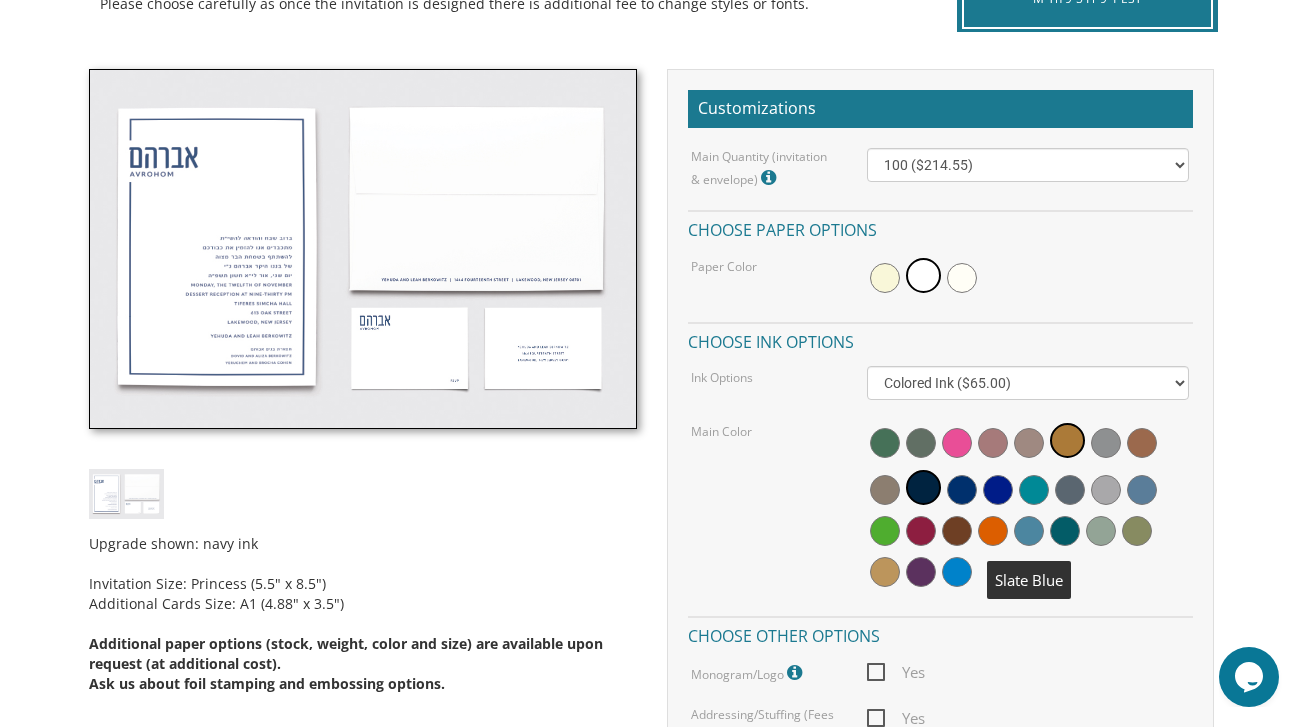 click at bounding box center (1029, 531) 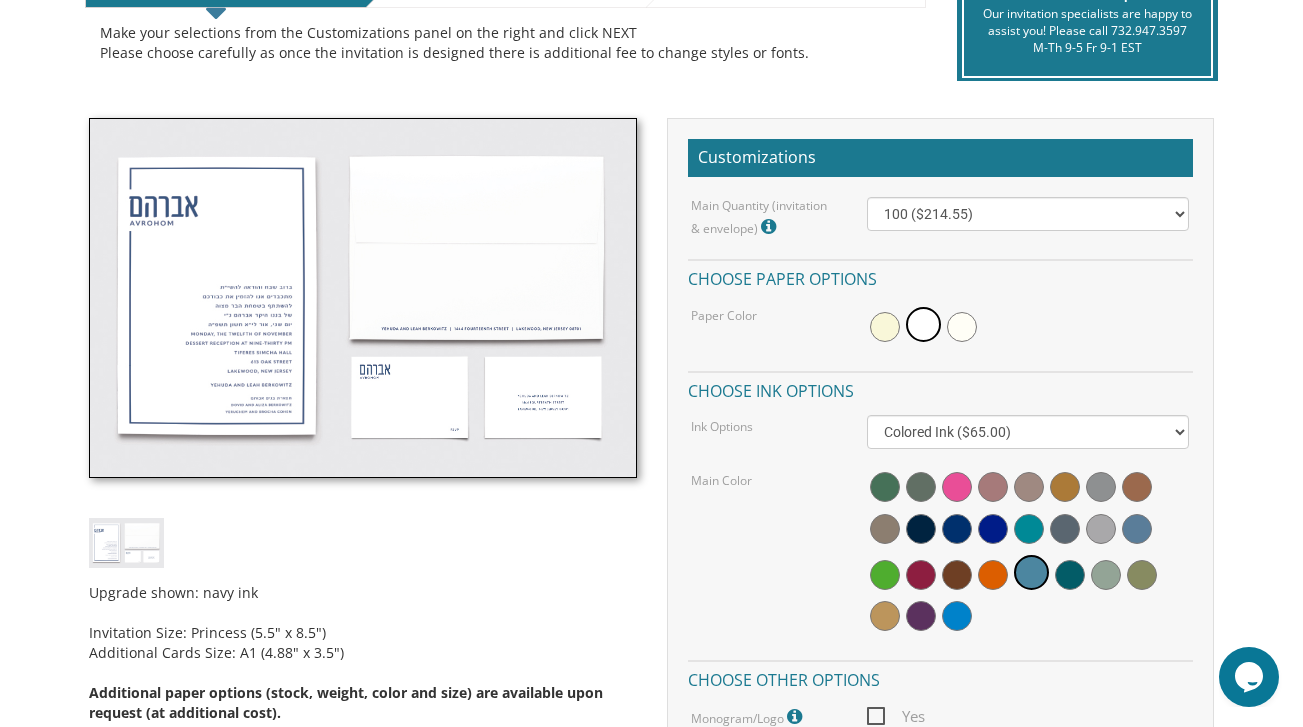 scroll, scrollTop: 479, scrollLeft: 0, axis: vertical 